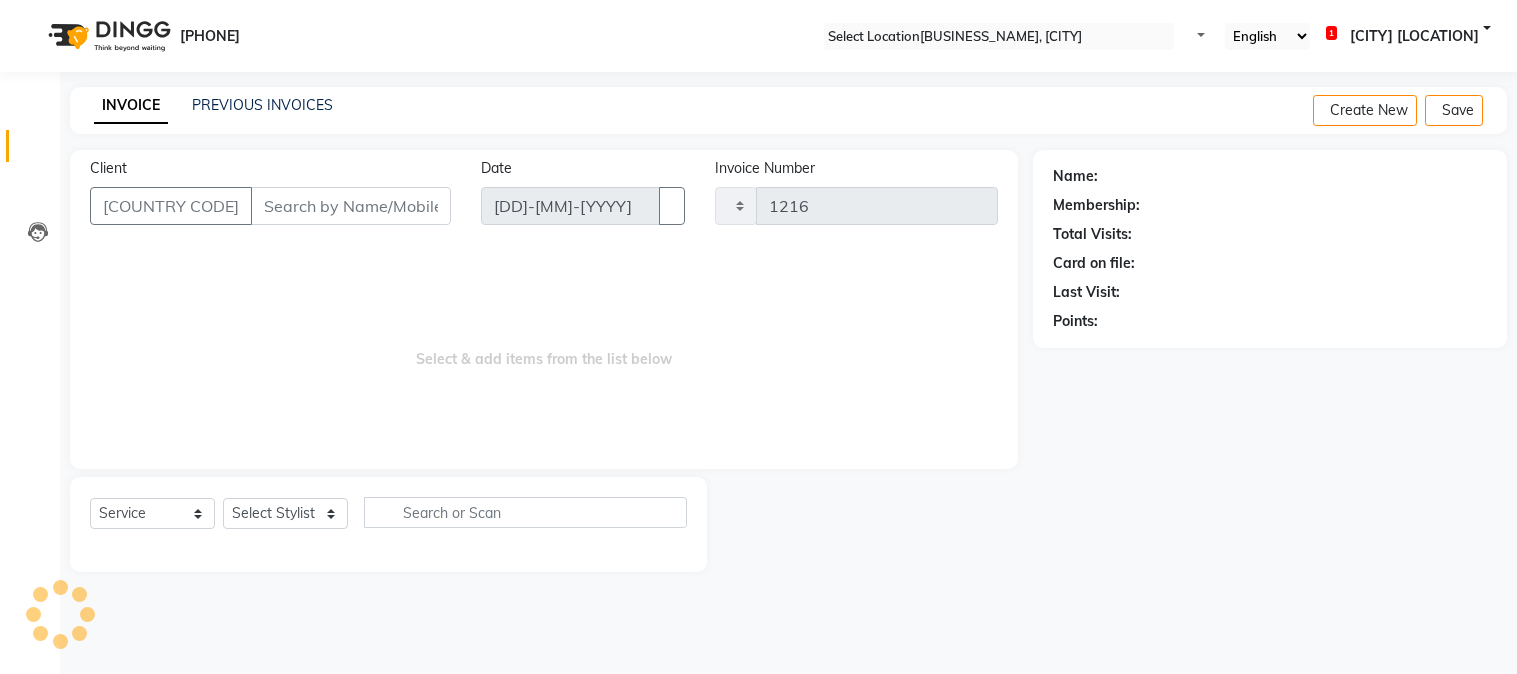 scroll, scrollTop: 0, scrollLeft: 0, axis: both 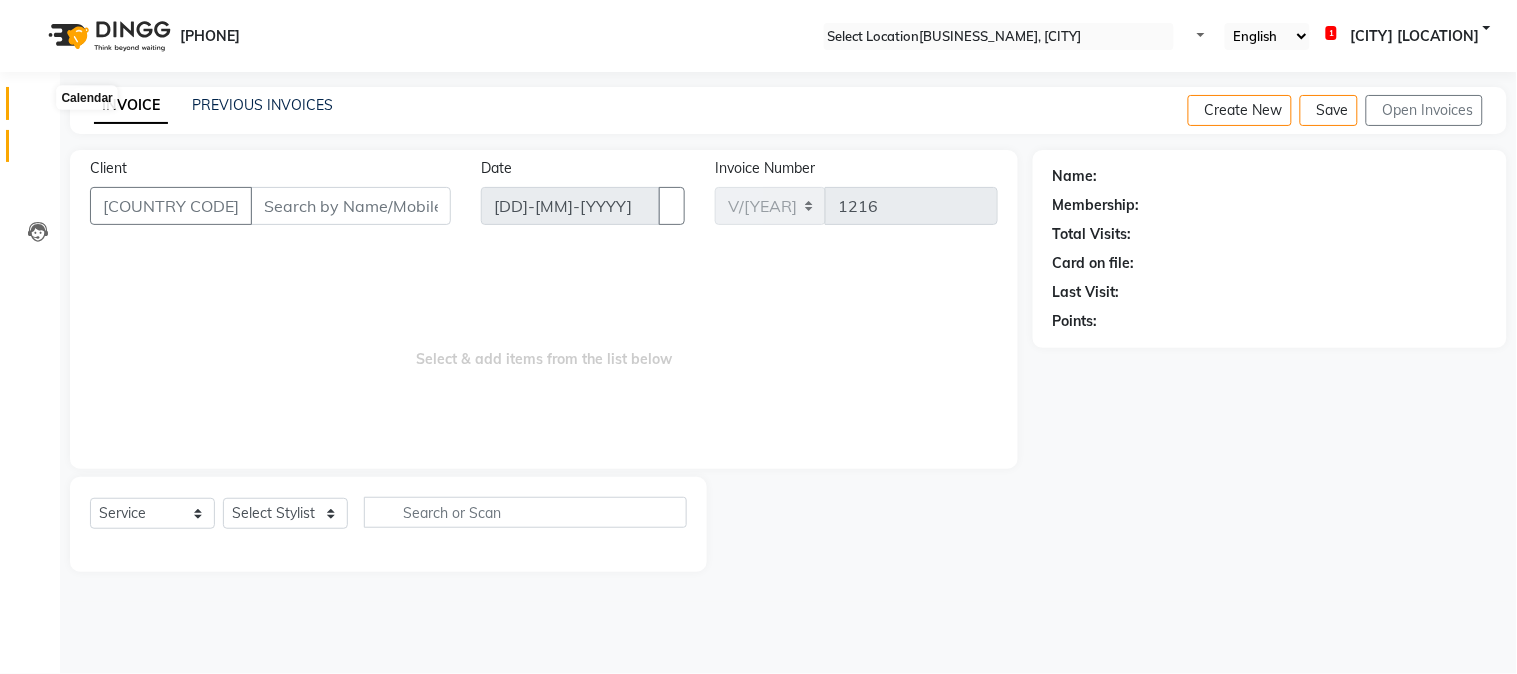 click at bounding box center (38, 108) 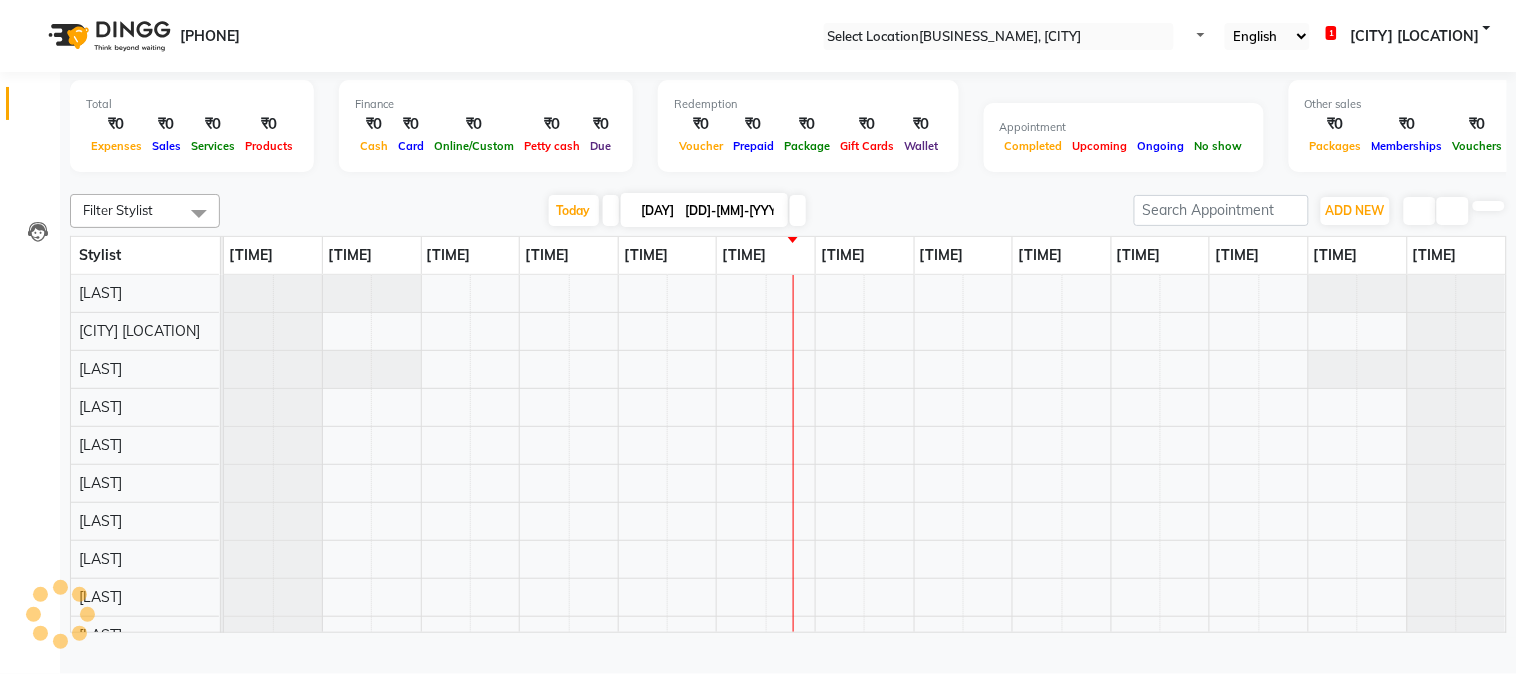 scroll, scrollTop: 0, scrollLeft: 0, axis: both 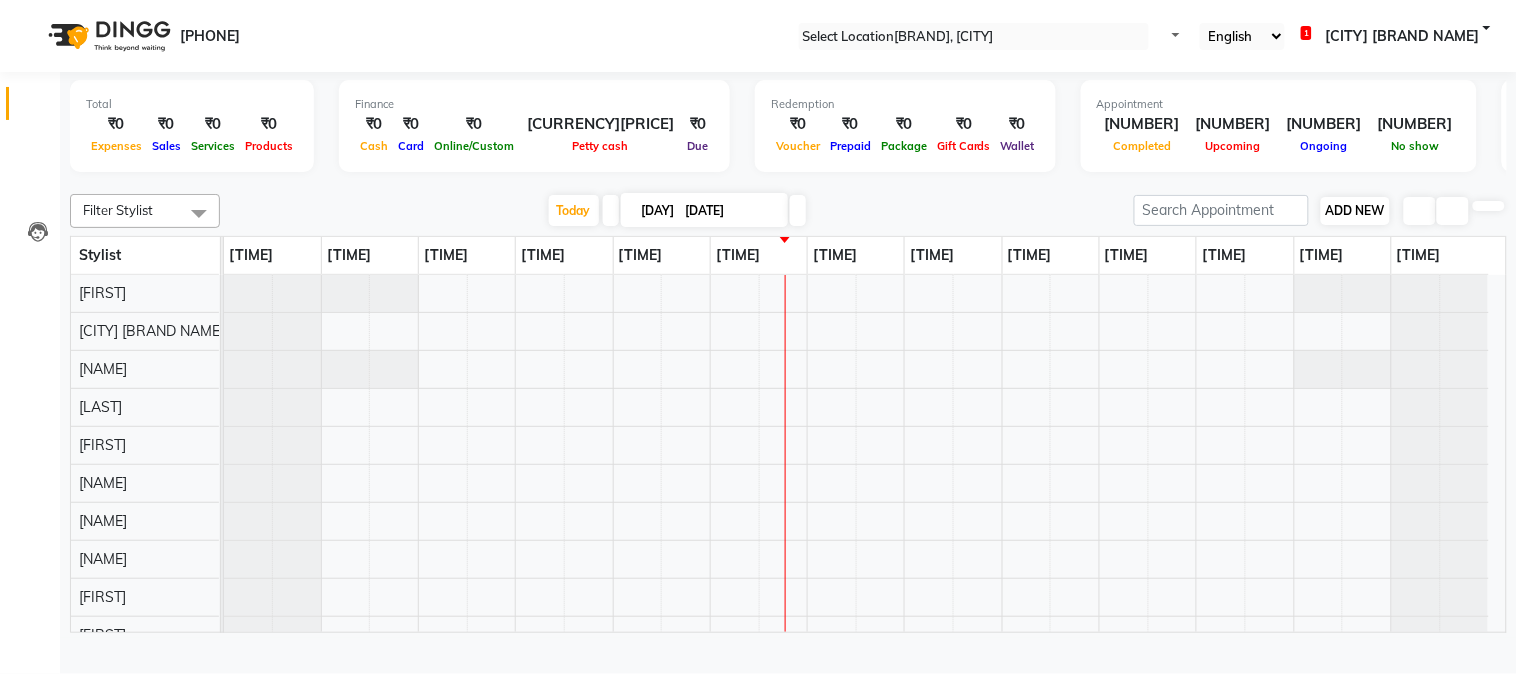 click on "ADD NEW" at bounding box center [1355, 210] 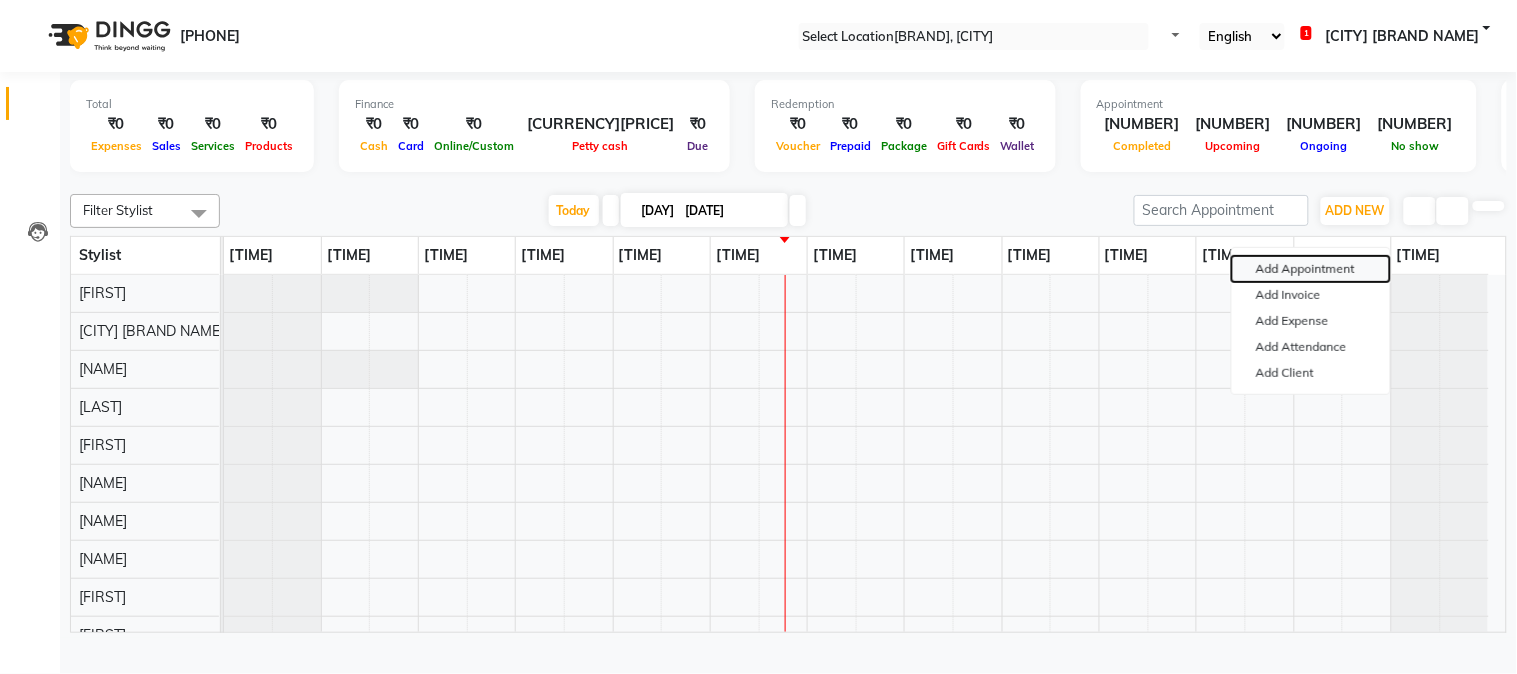 click on "Add Appointment" at bounding box center [1311, 269] 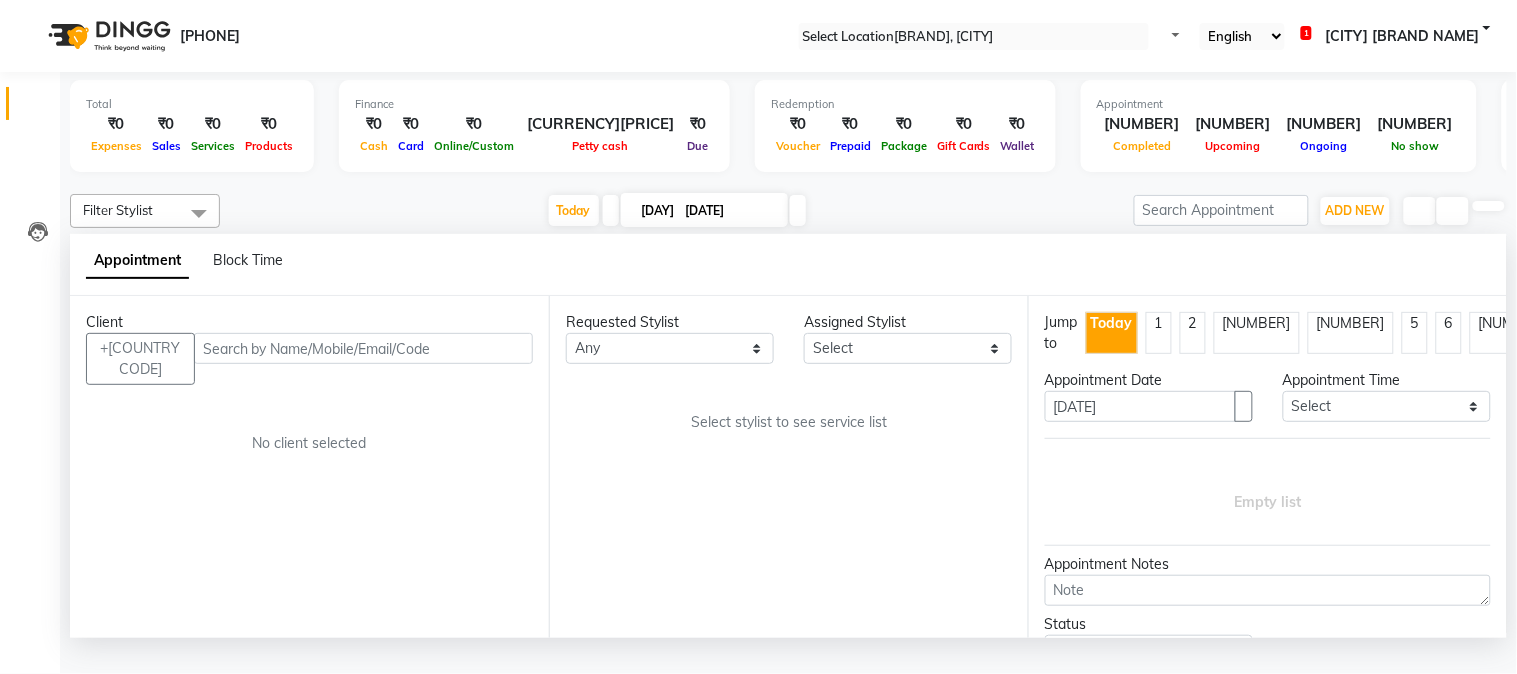 click at bounding box center (363, 348) 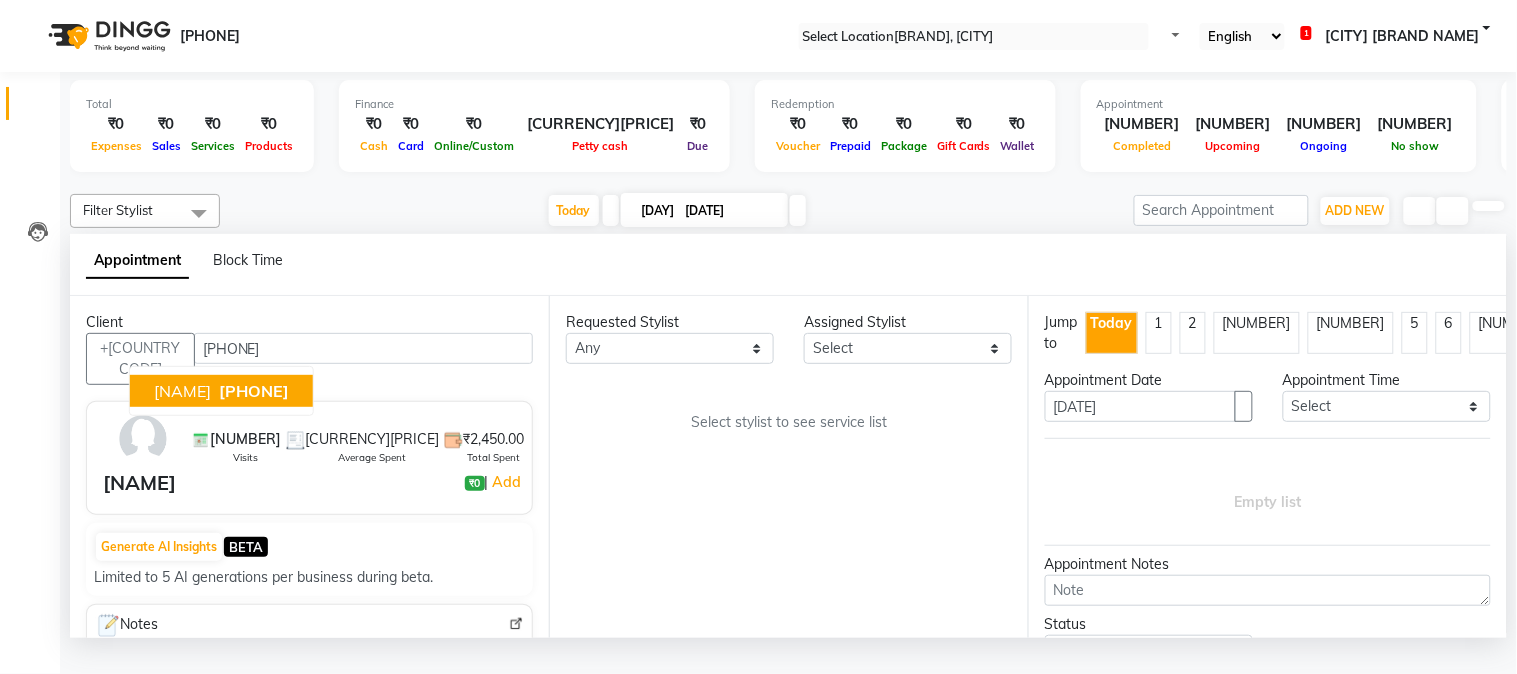 type on "[PHONE]" 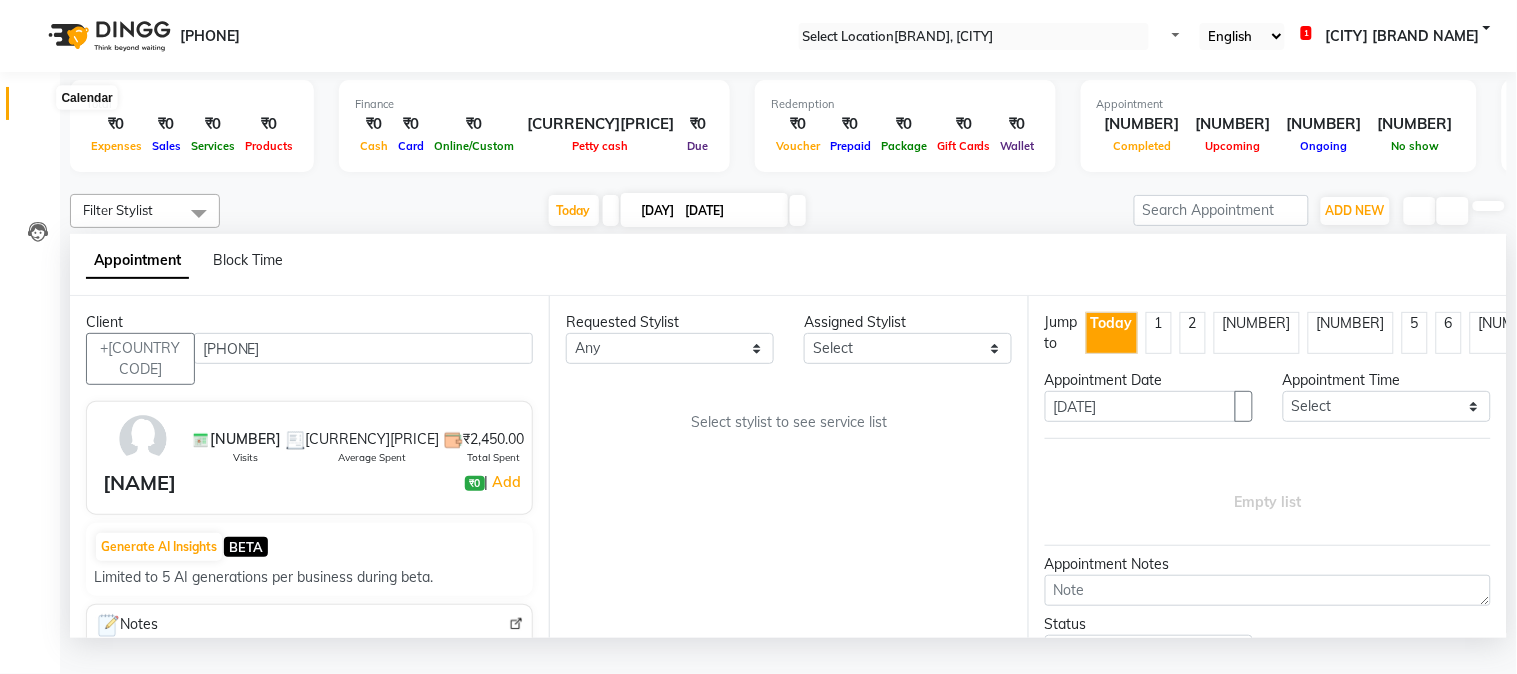click at bounding box center [38, 108] 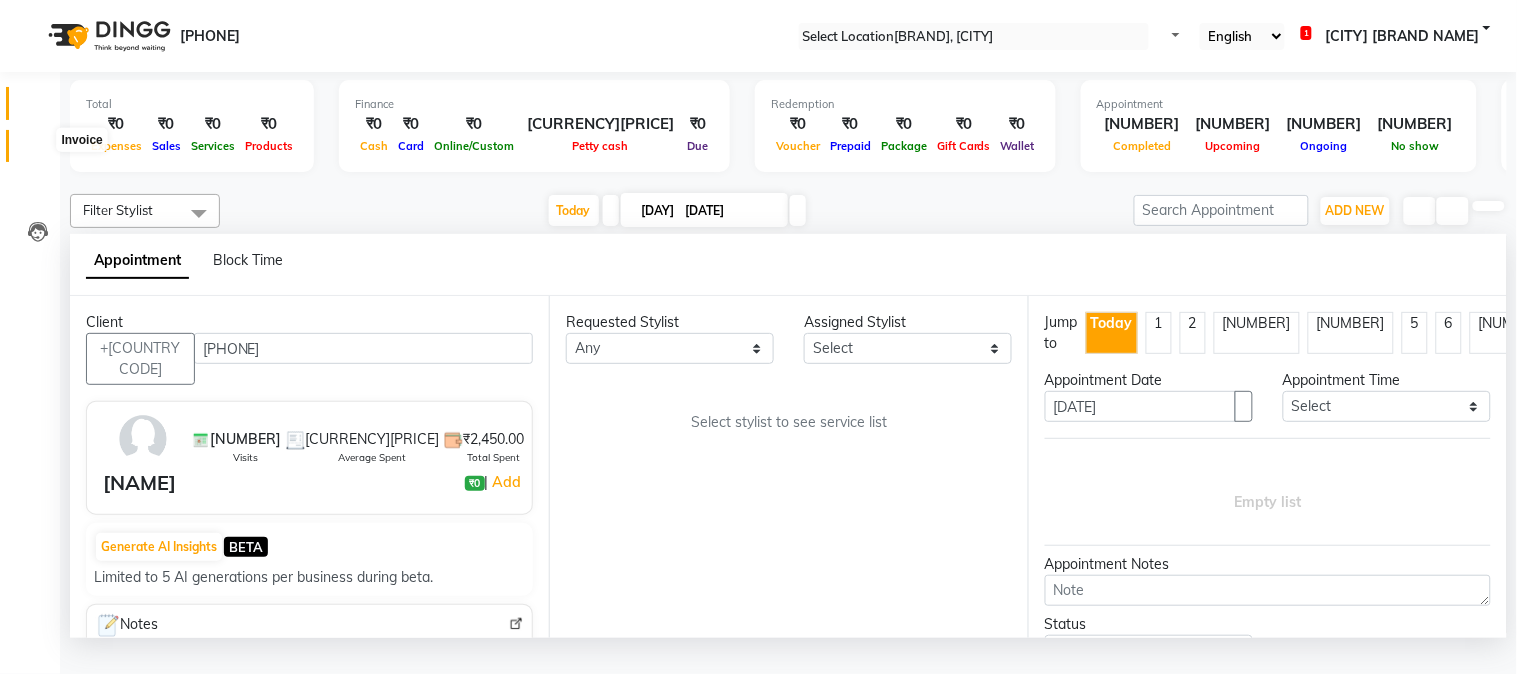 click at bounding box center [38, 151] 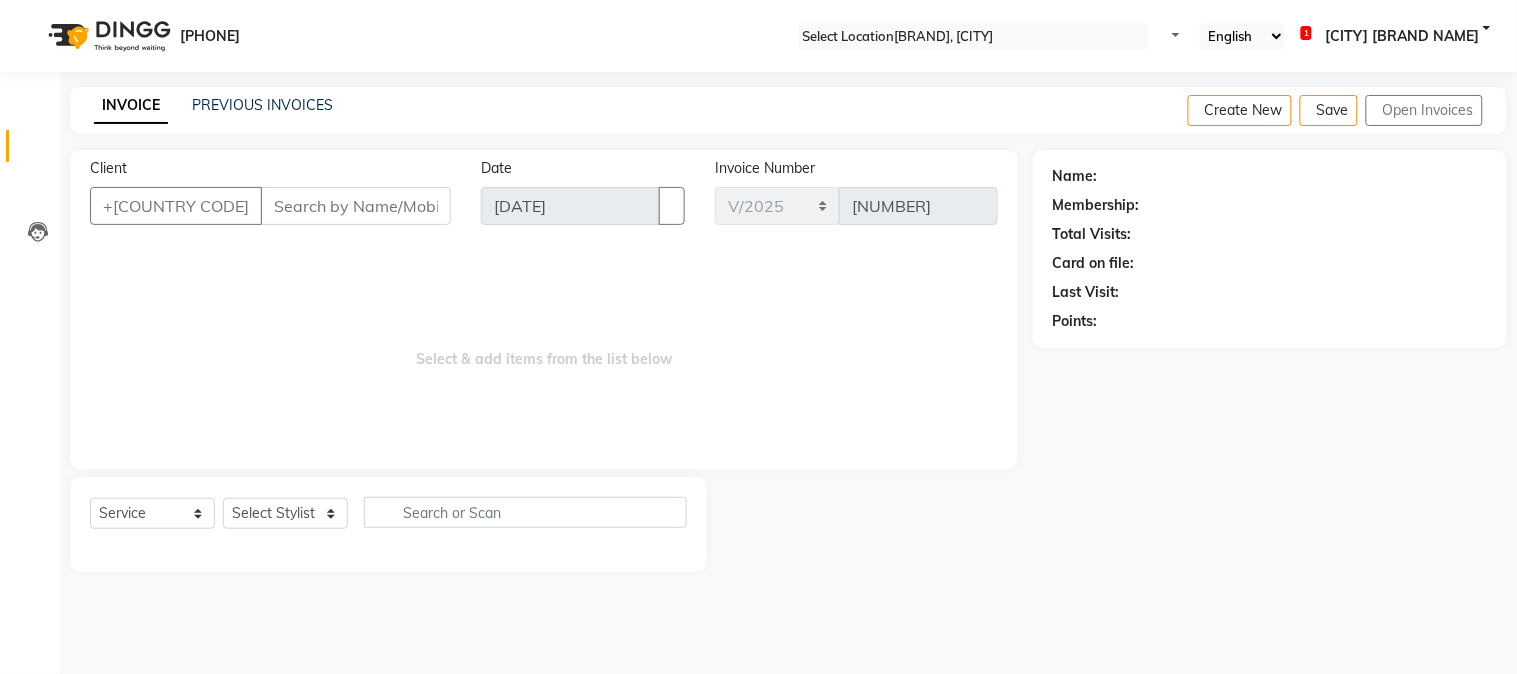 click on "Client" at bounding box center [356, 206] 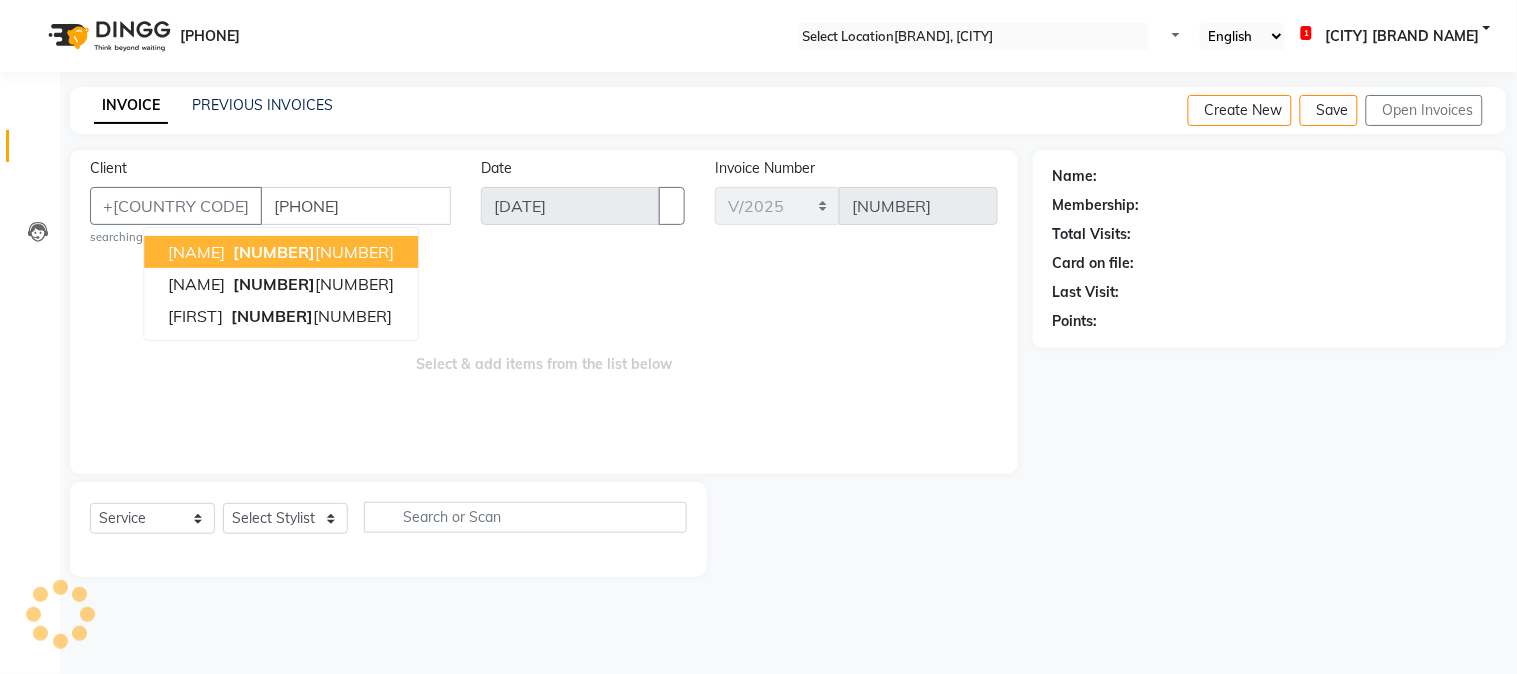 type on "[PHONE]" 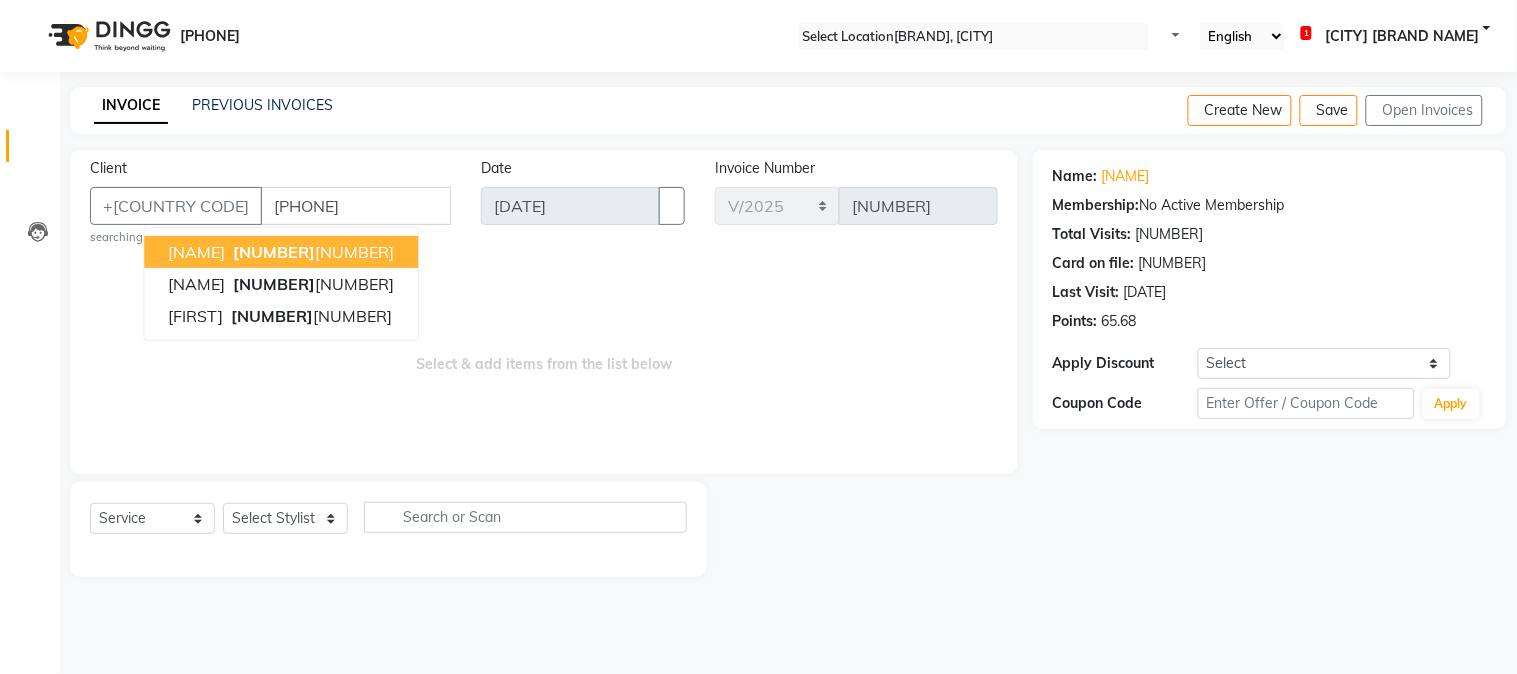 click on "Client +[COUNTRYCODE] [PHONE] [FIRST] [PHONE] [FIRST] [PHONE] [FIRST] [FIRST] searching..." at bounding box center [270, 202] 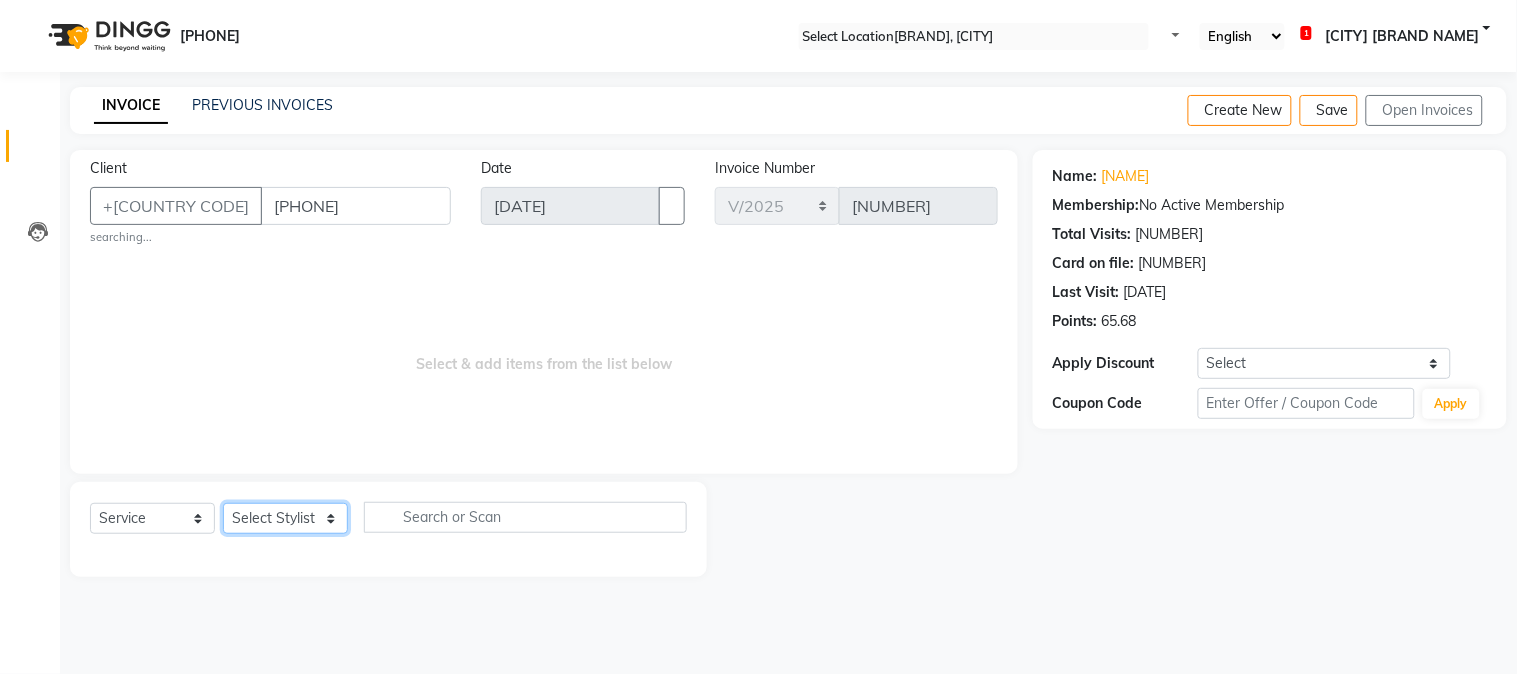 click on "Select Stylist [FIRST] [FIRST] [FIRST] [FIRST] [FIRST] [FIRST] [FIRST] [FIRST] [FIRST] [FIRST] [FIRST] [FIRST] [FIRST] [FIRST] [FIRST]" at bounding box center (285, 518) 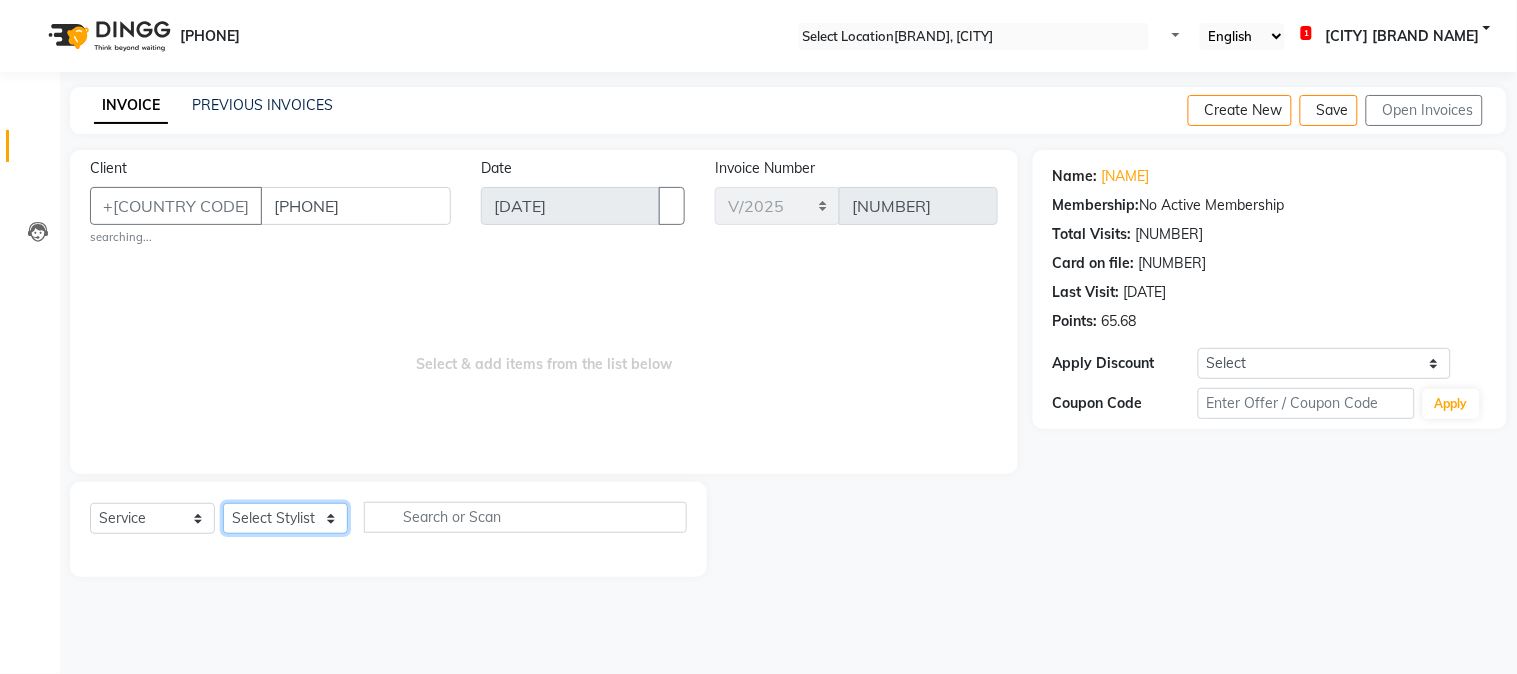 select on "[NUMBER]" 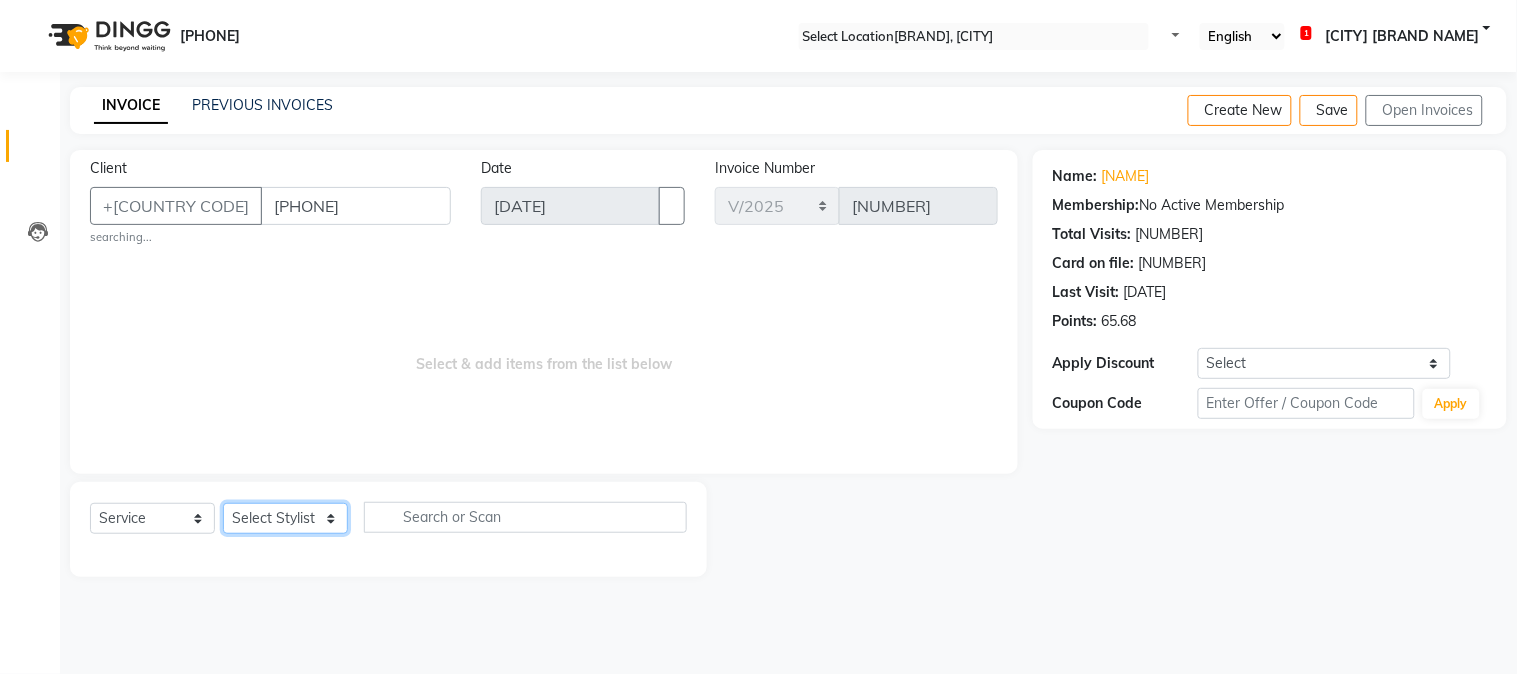 click on "Select Stylist [FIRST] [FIRST] [FIRST] [FIRST] [FIRST] [FIRST] [FIRST] [FIRST] [FIRST] [FIRST] [FIRST] [FIRST] [FIRST] [FIRST] [FIRST]" at bounding box center (285, 518) 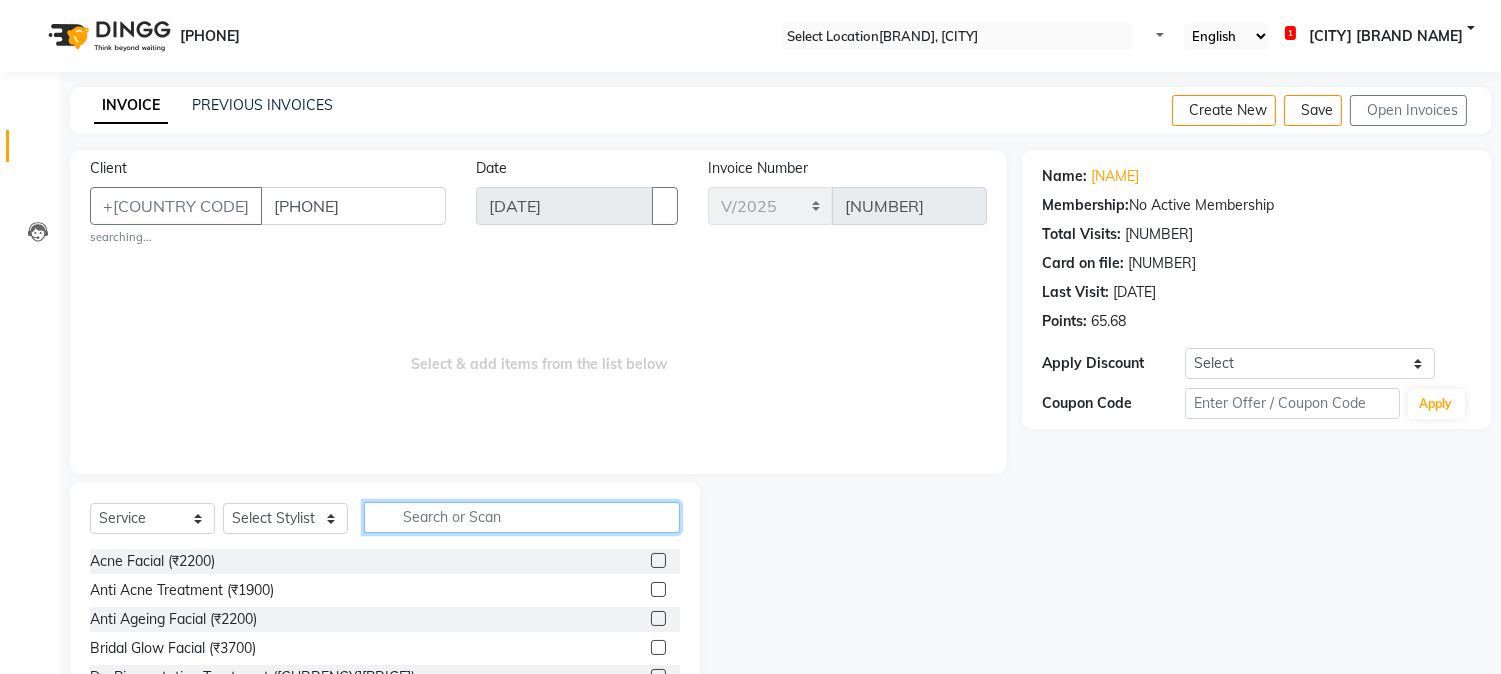 click at bounding box center (522, 517) 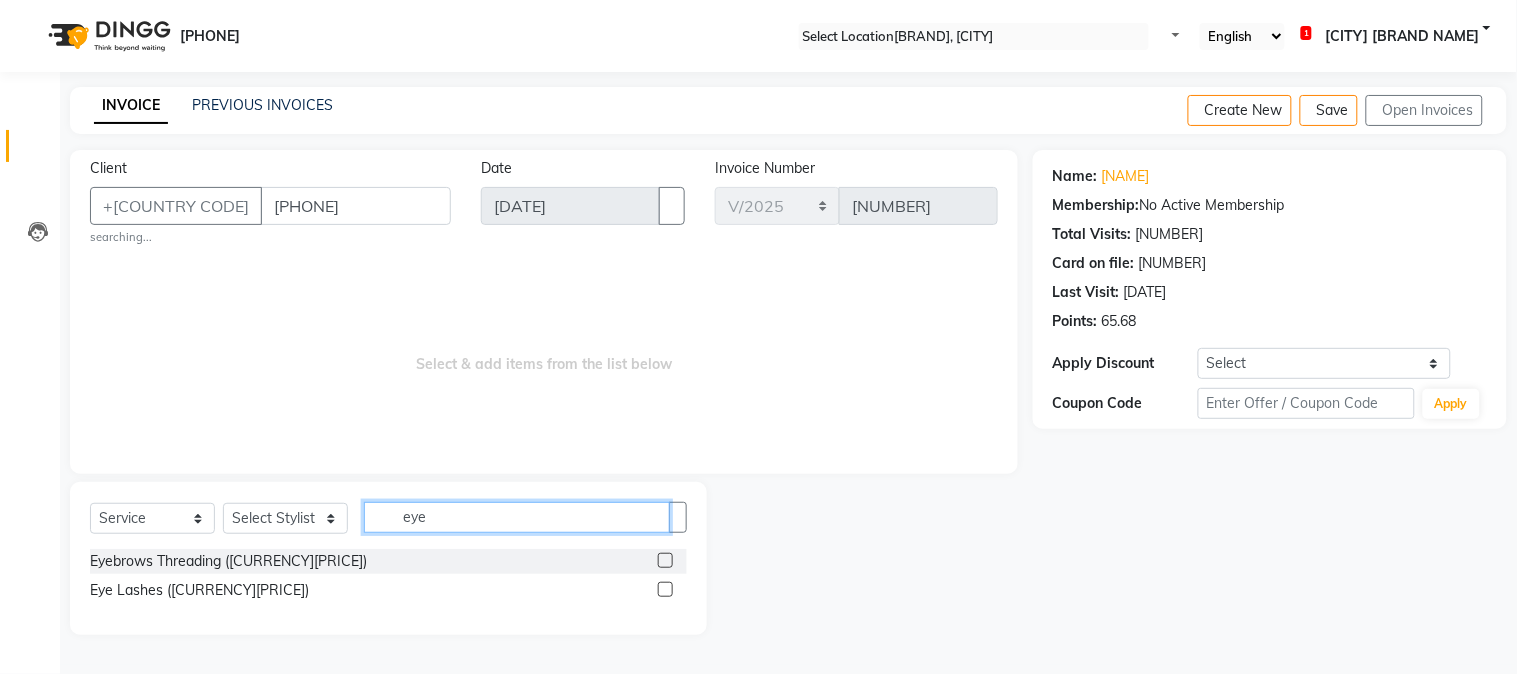 type on "eye" 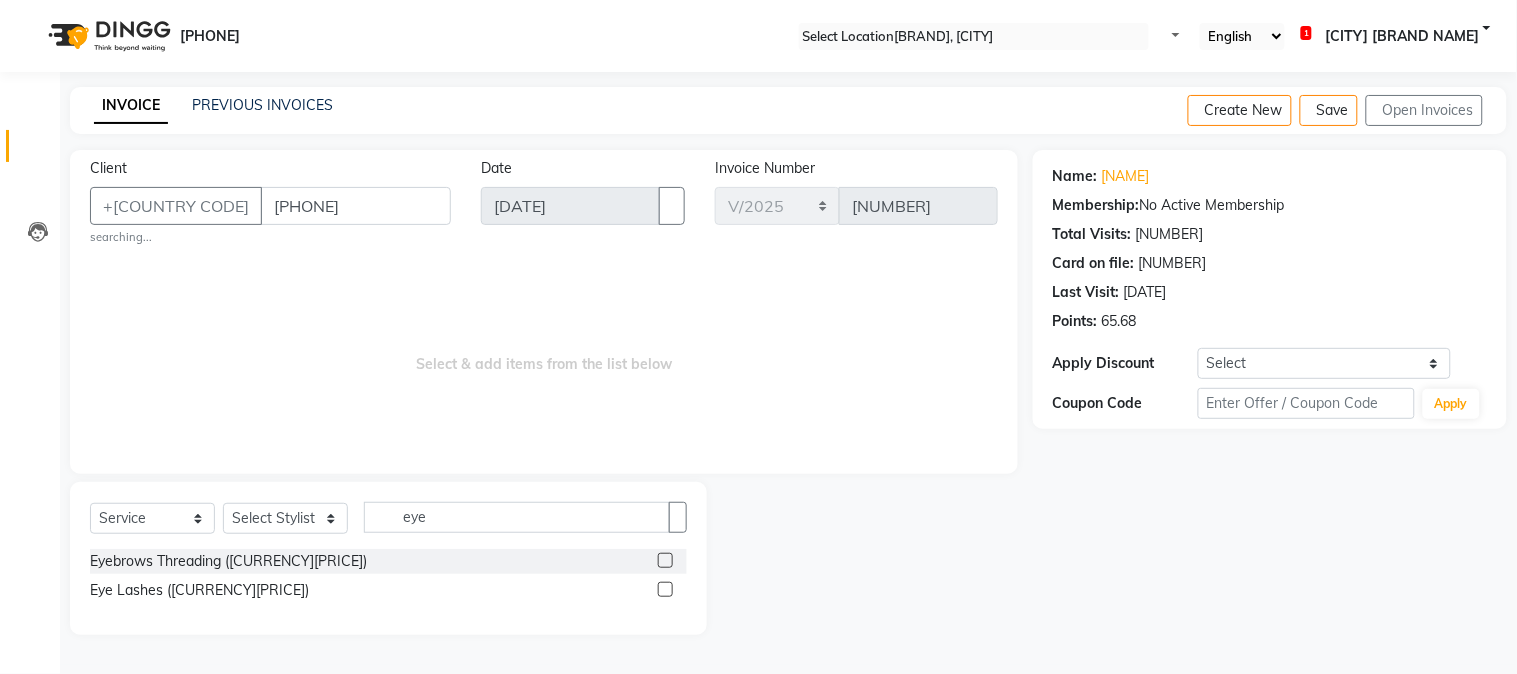 click at bounding box center (665, 560) 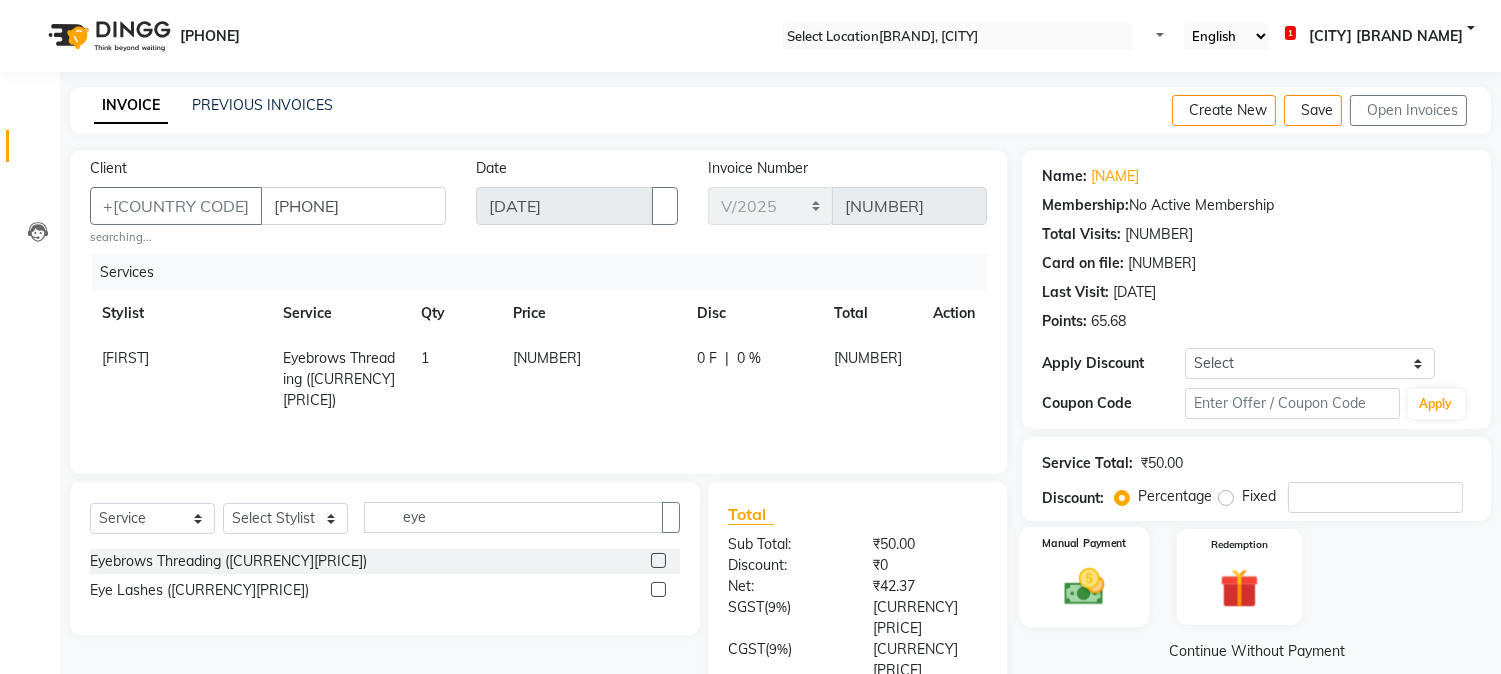 click at bounding box center [1085, 586] 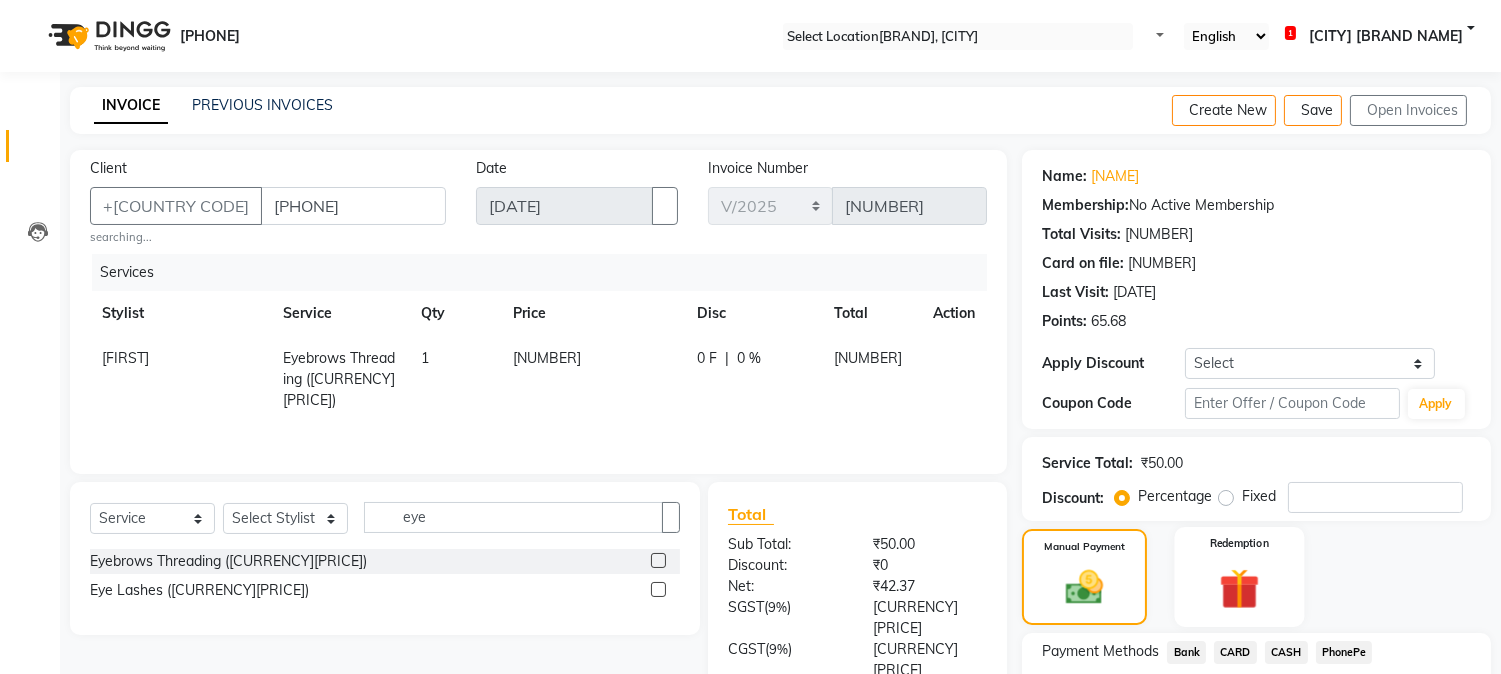 scroll, scrollTop: 152, scrollLeft: 0, axis: vertical 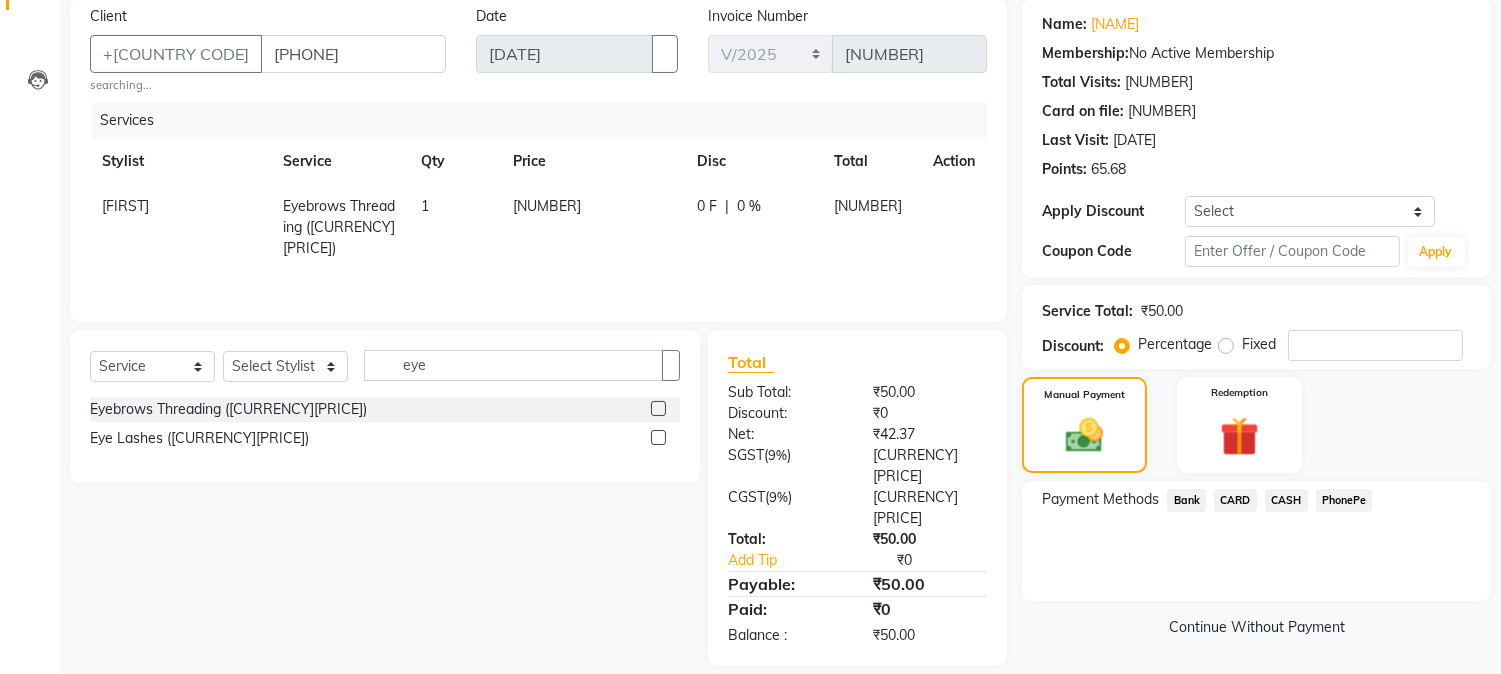 click on "PhonePe" at bounding box center [1186, 500] 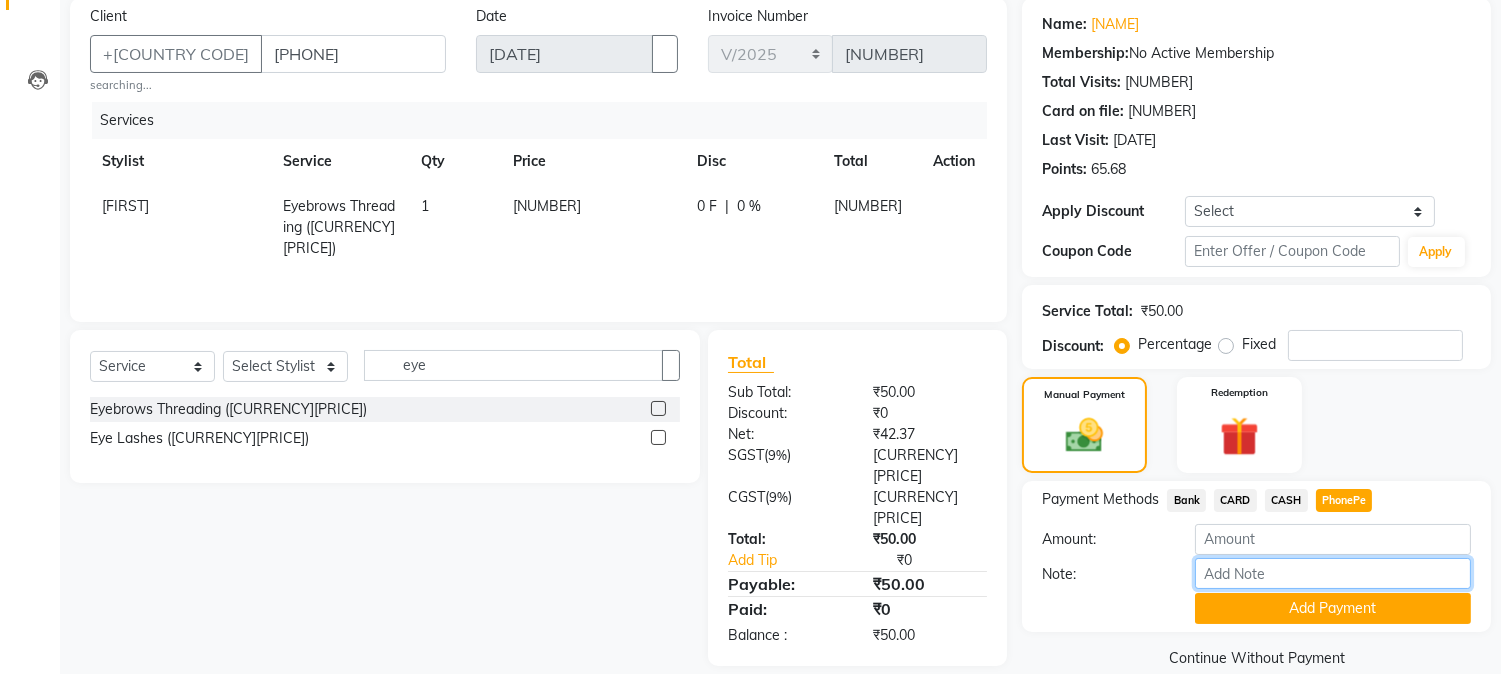 click on "Note:" at bounding box center [1333, 573] 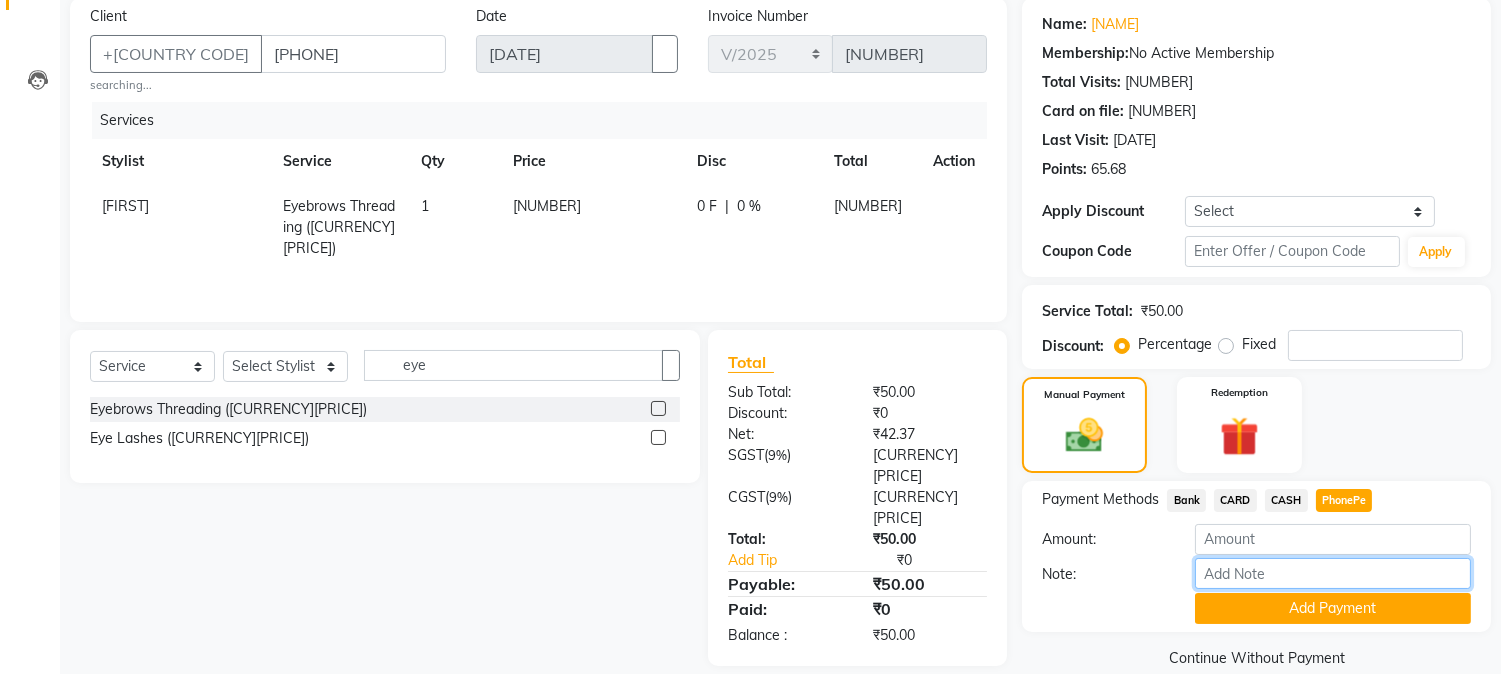 type on "[FIRST]" 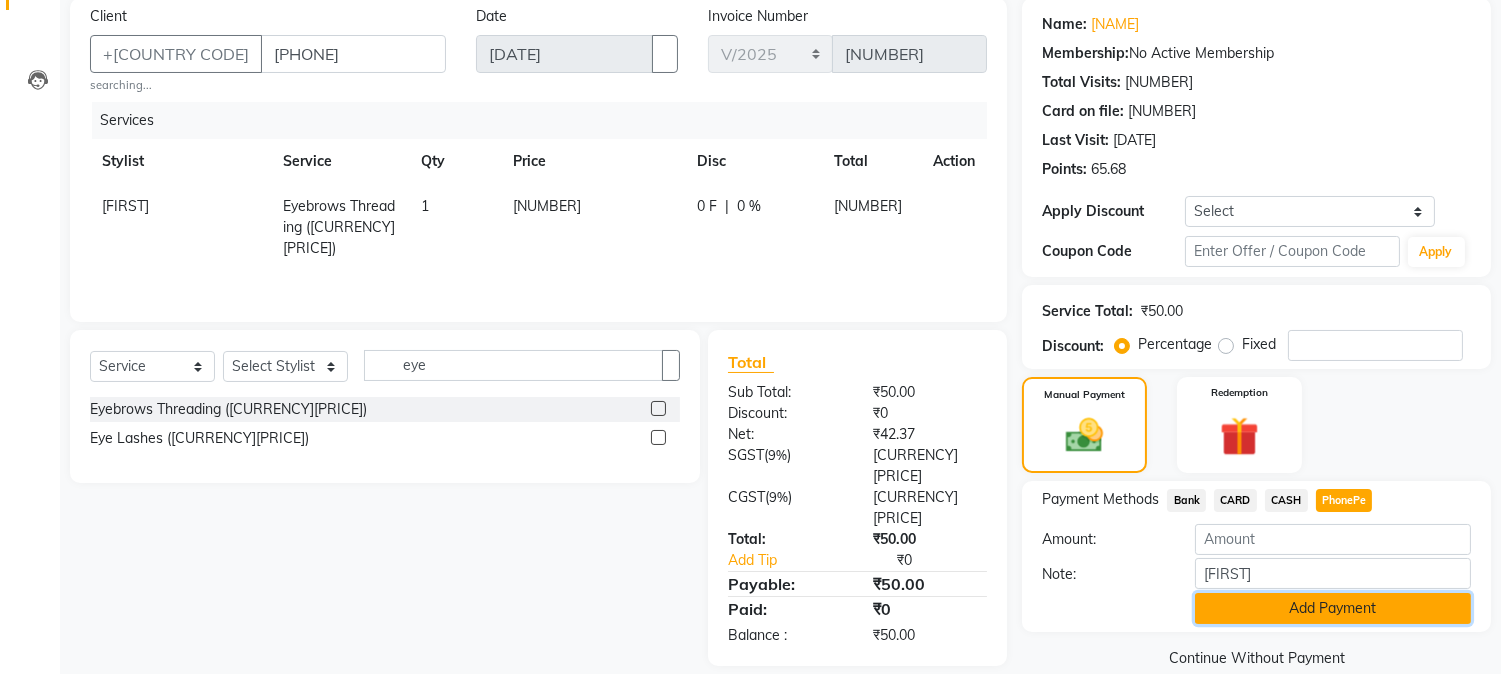click on "Add Payment" at bounding box center [1333, 608] 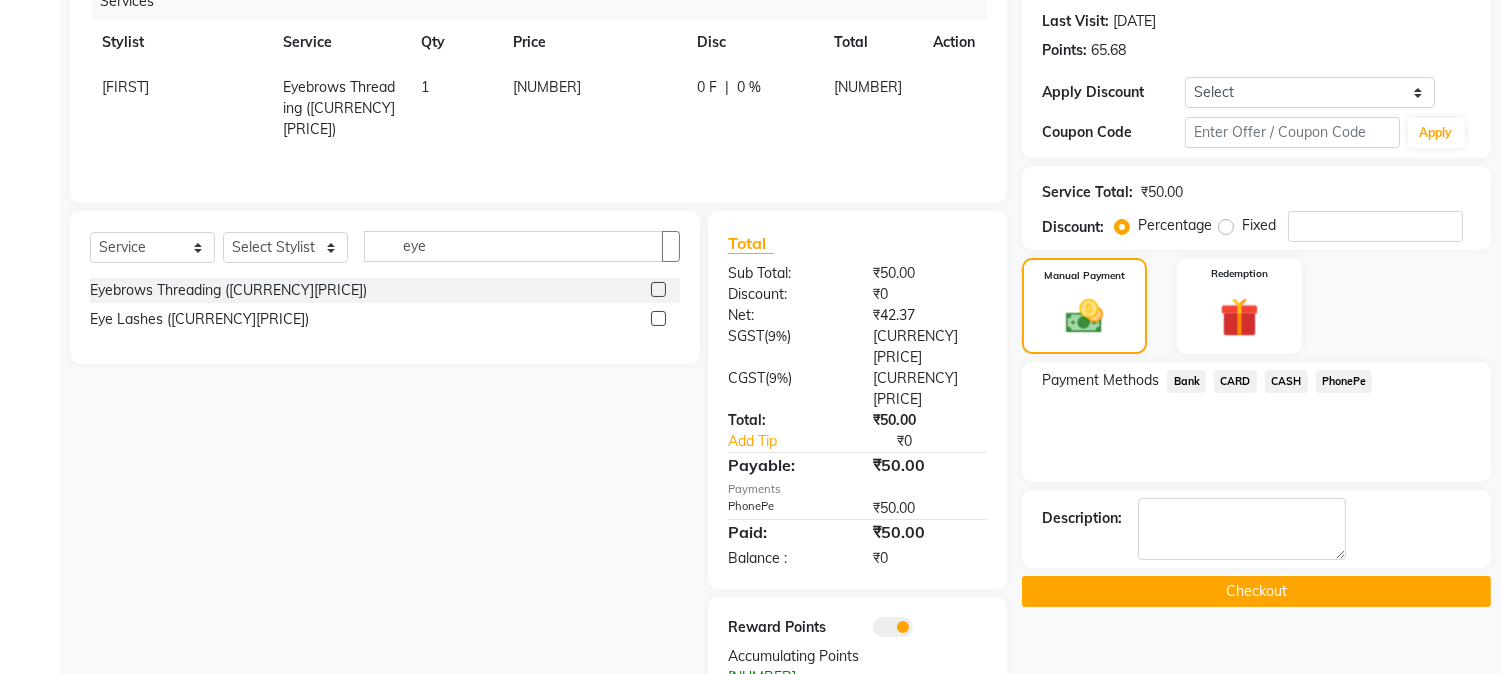 scroll, scrollTop: 273, scrollLeft: 0, axis: vertical 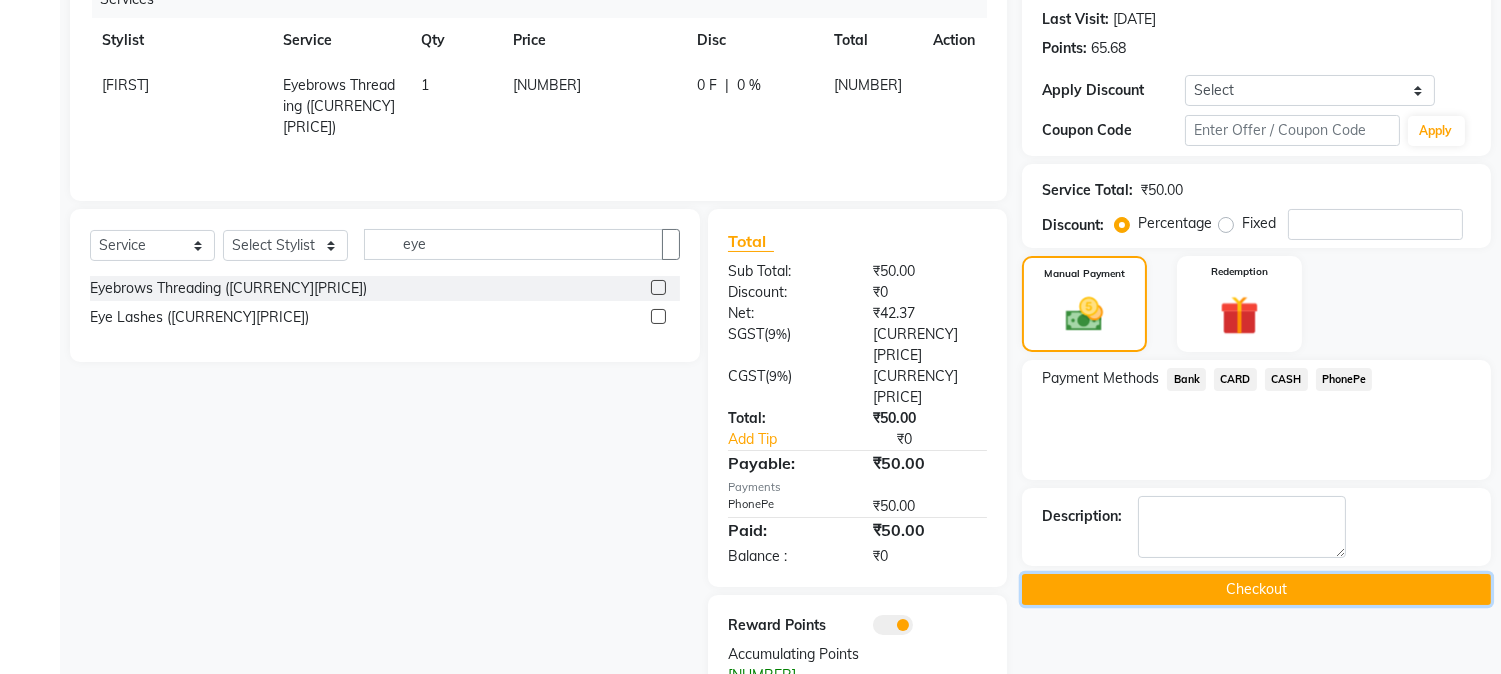 click on "Checkout" at bounding box center [1256, 589] 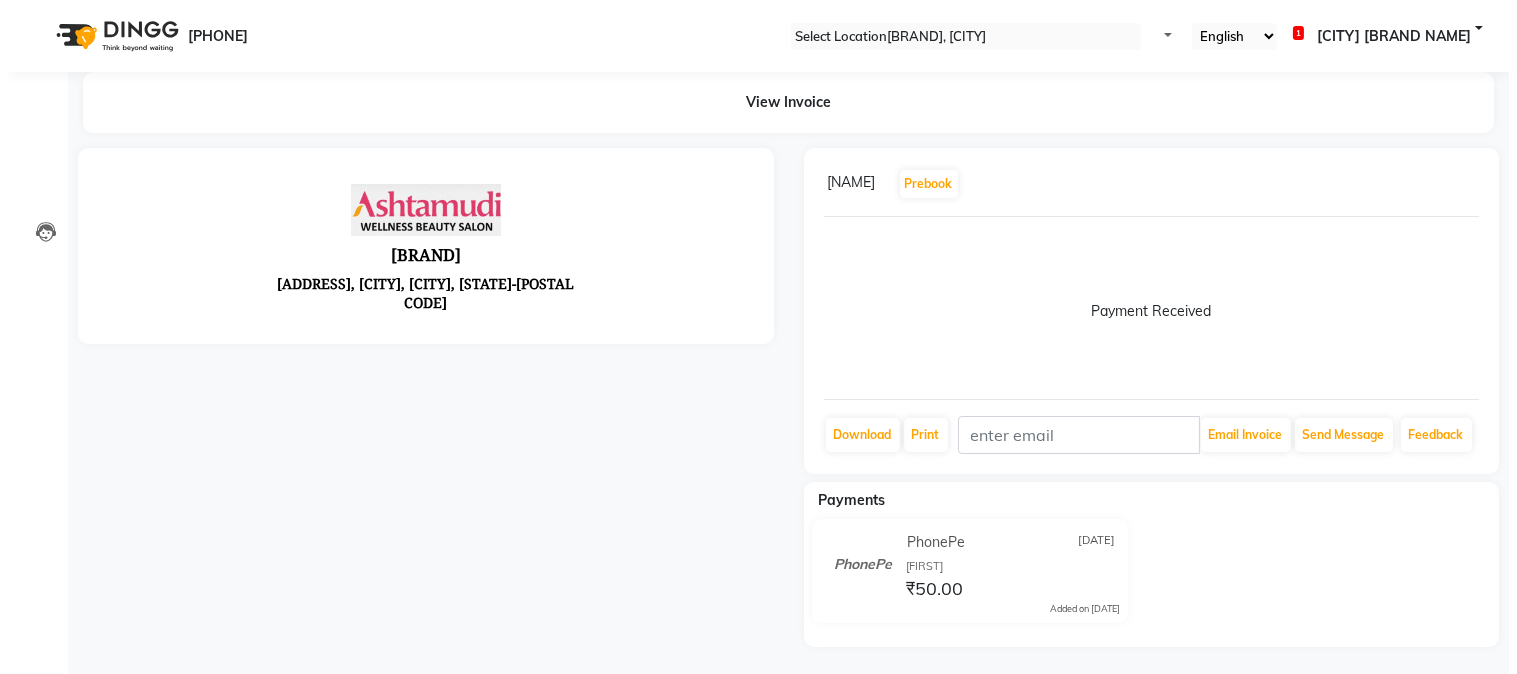 scroll, scrollTop: 0, scrollLeft: 0, axis: both 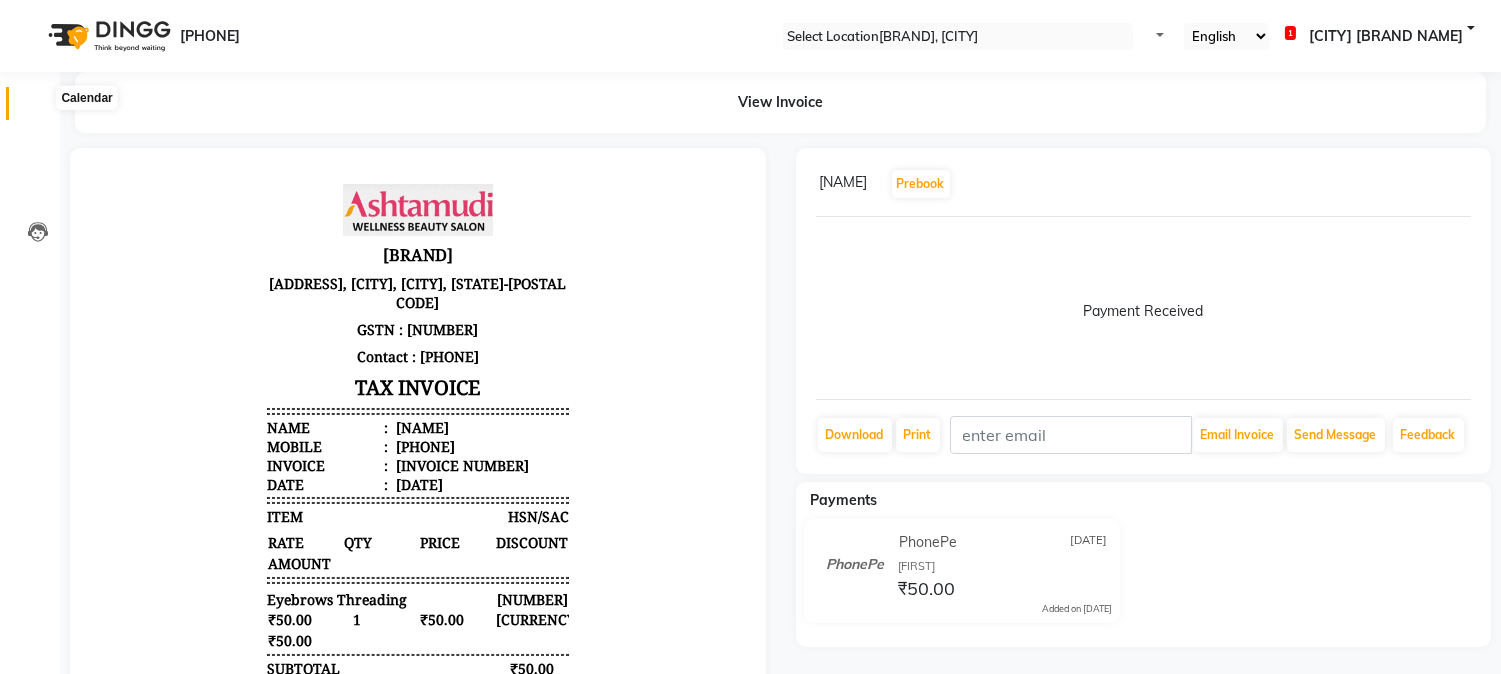 click at bounding box center (38, 108) 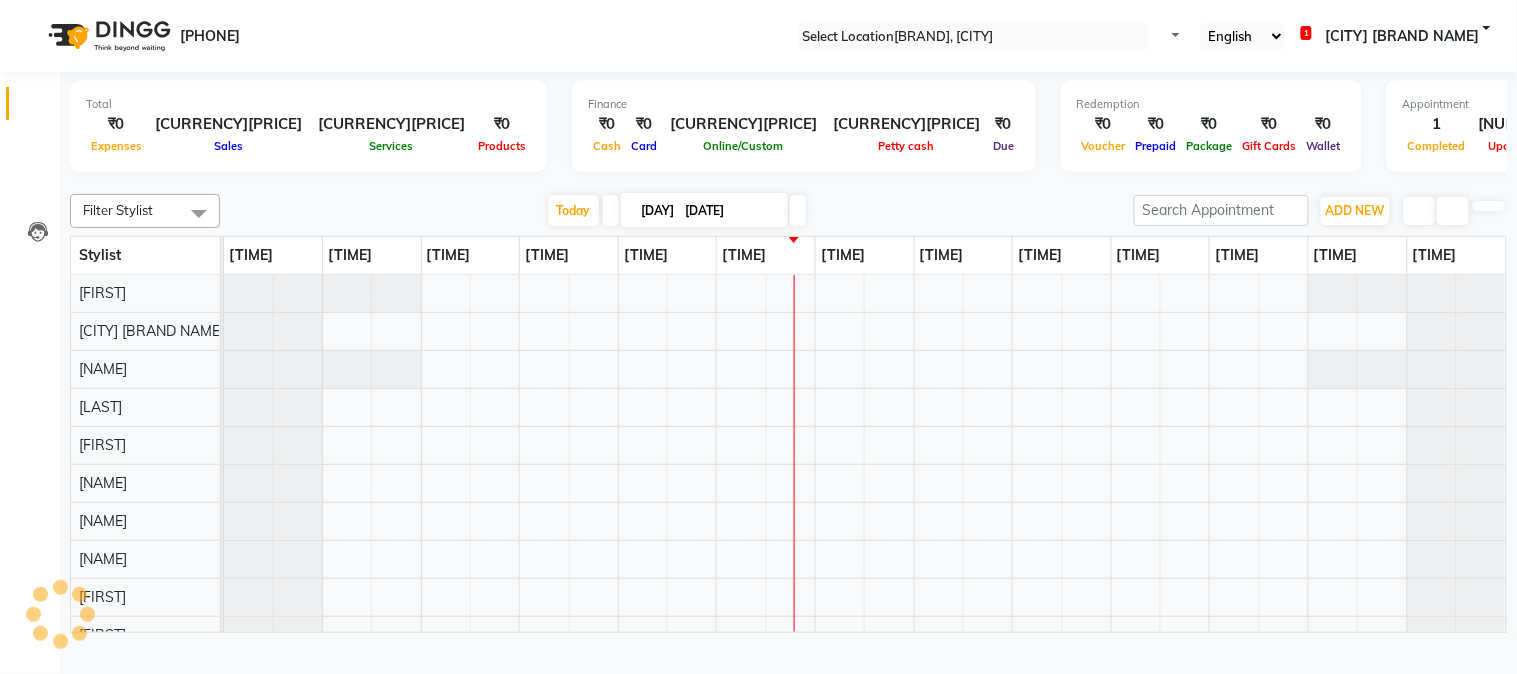 scroll, scrollTop: 0, scrollLeft: 16, axis: horizontal 